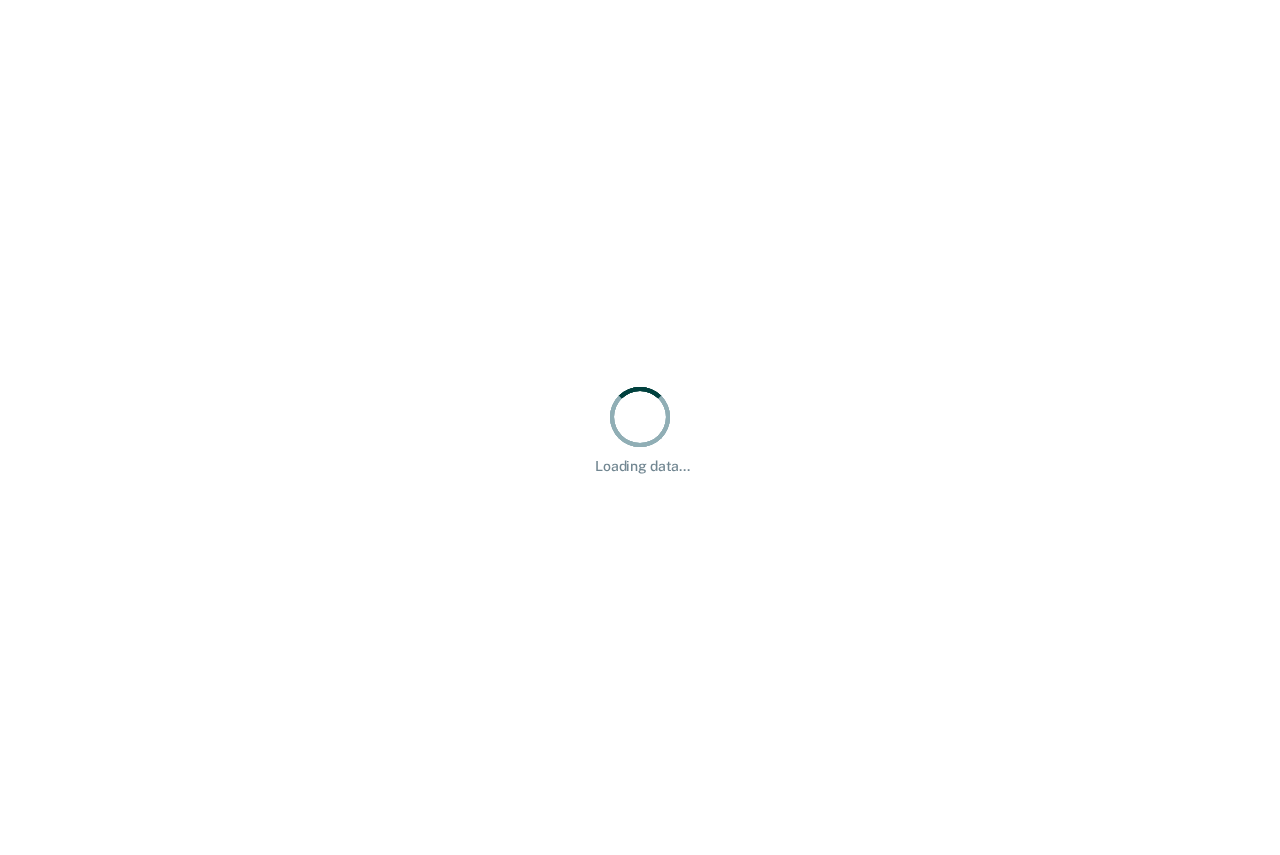scroll, scrollTop: 0, scrollLeft: 0, axis: both 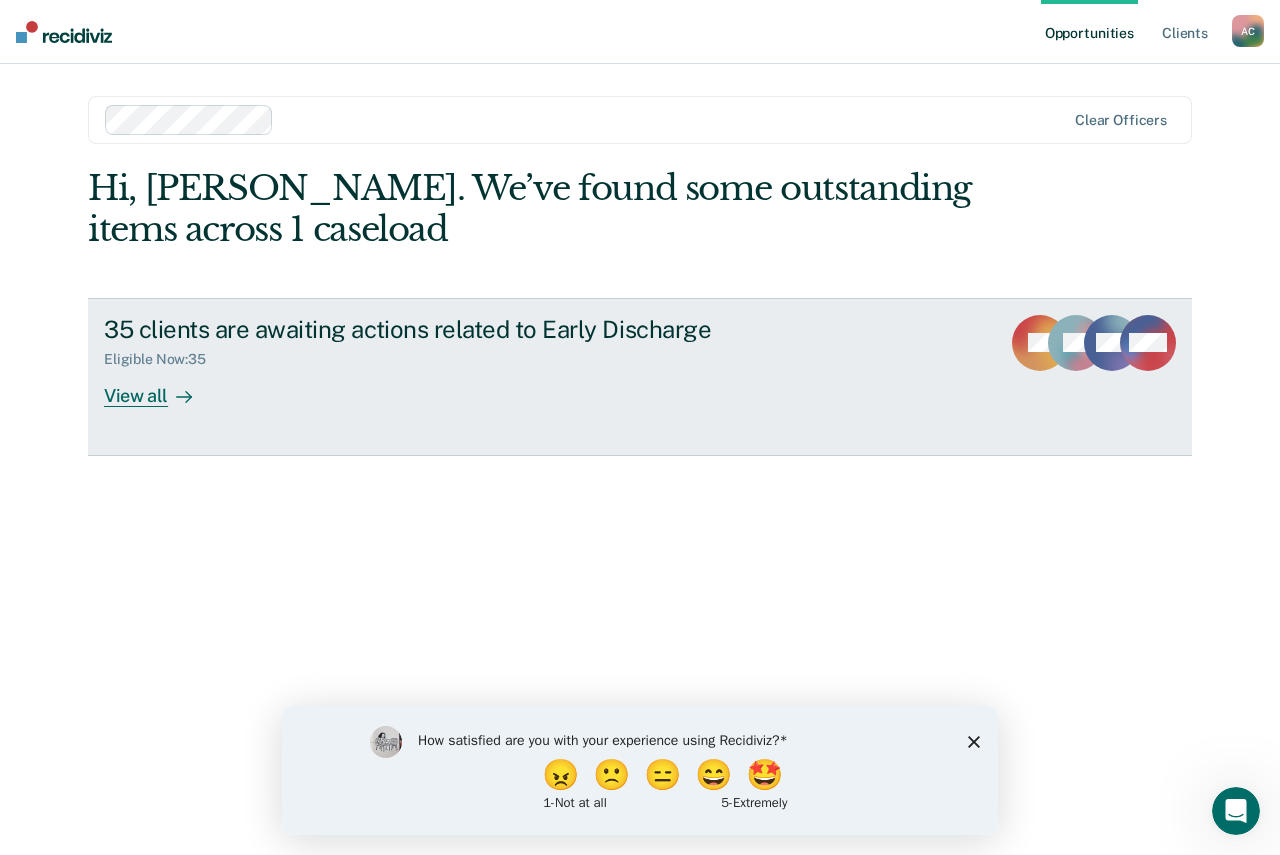 click on "View all" at bounding box center [160, 387] 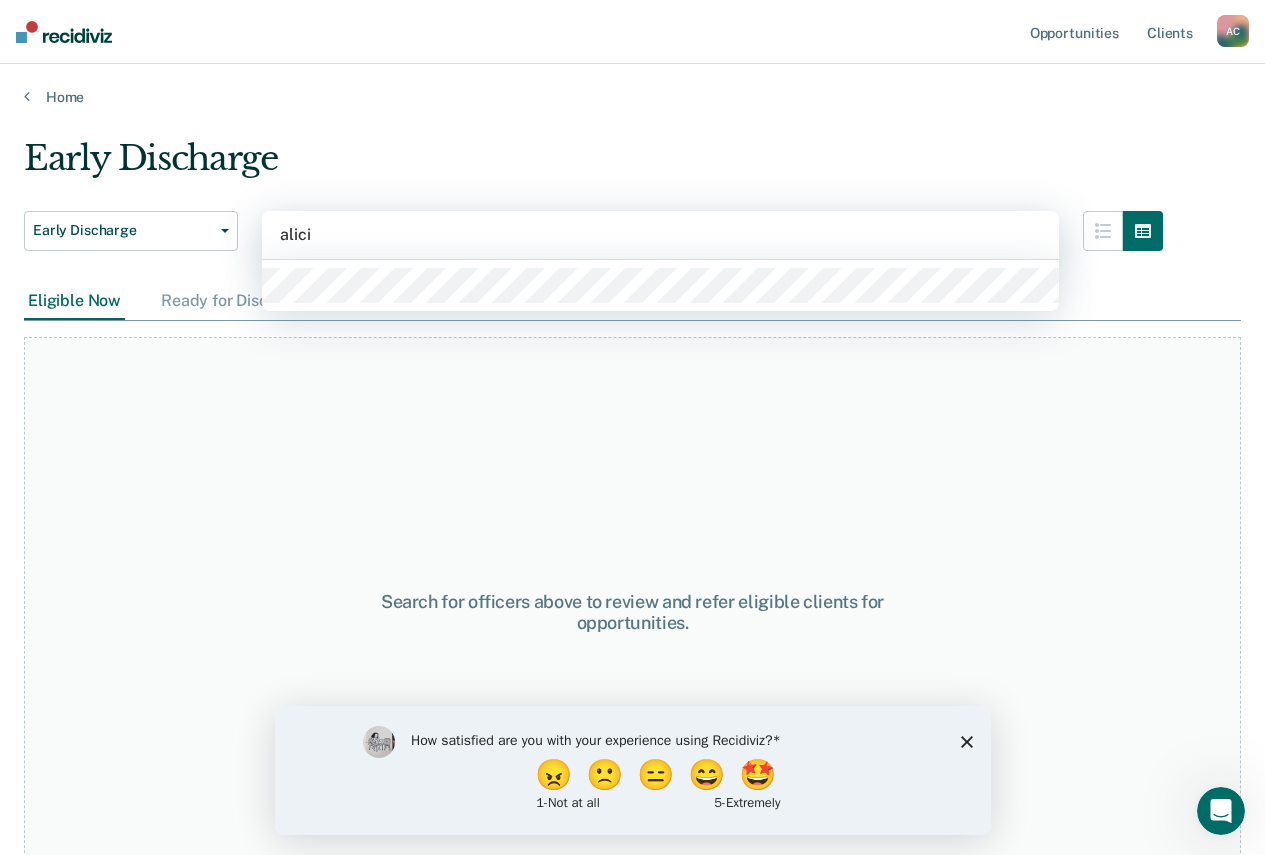 type on "[PERSON_NAME]" 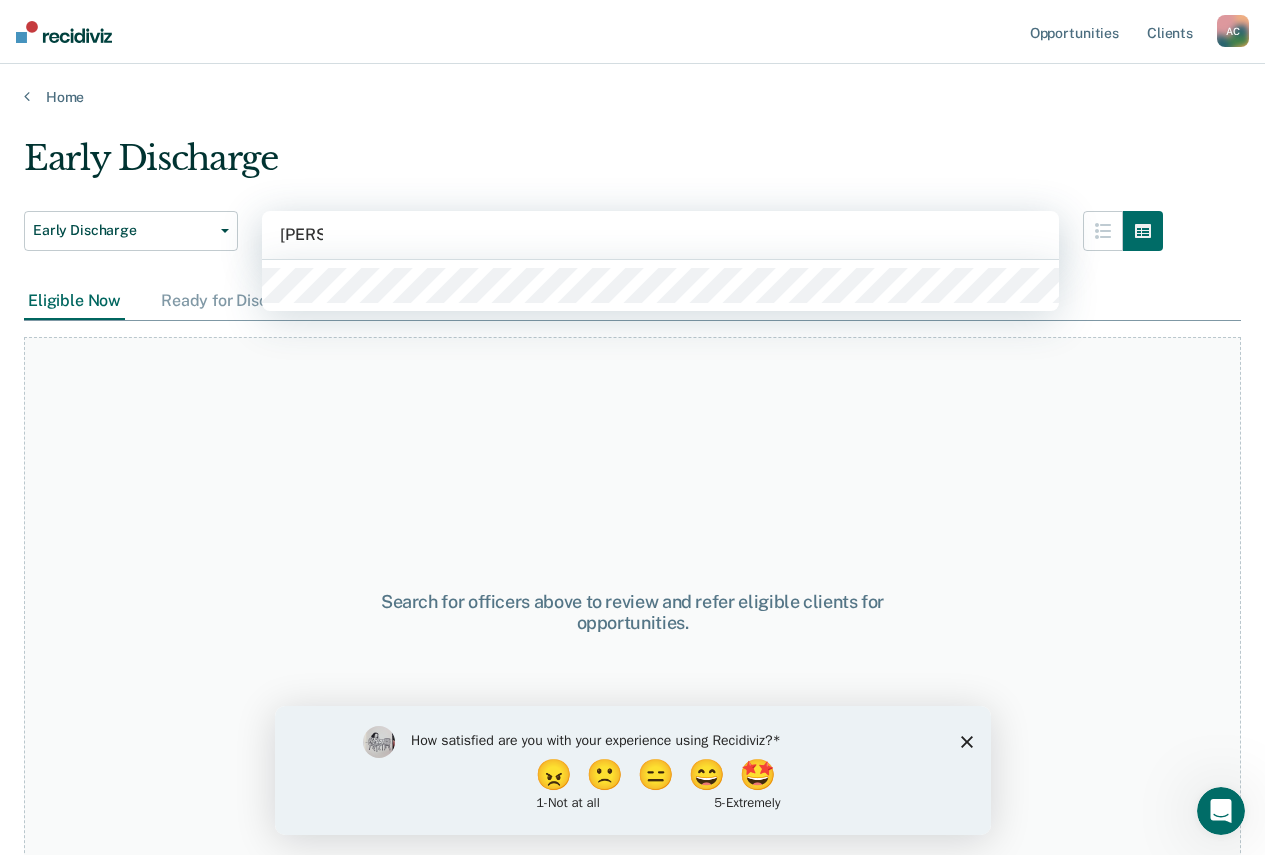 type 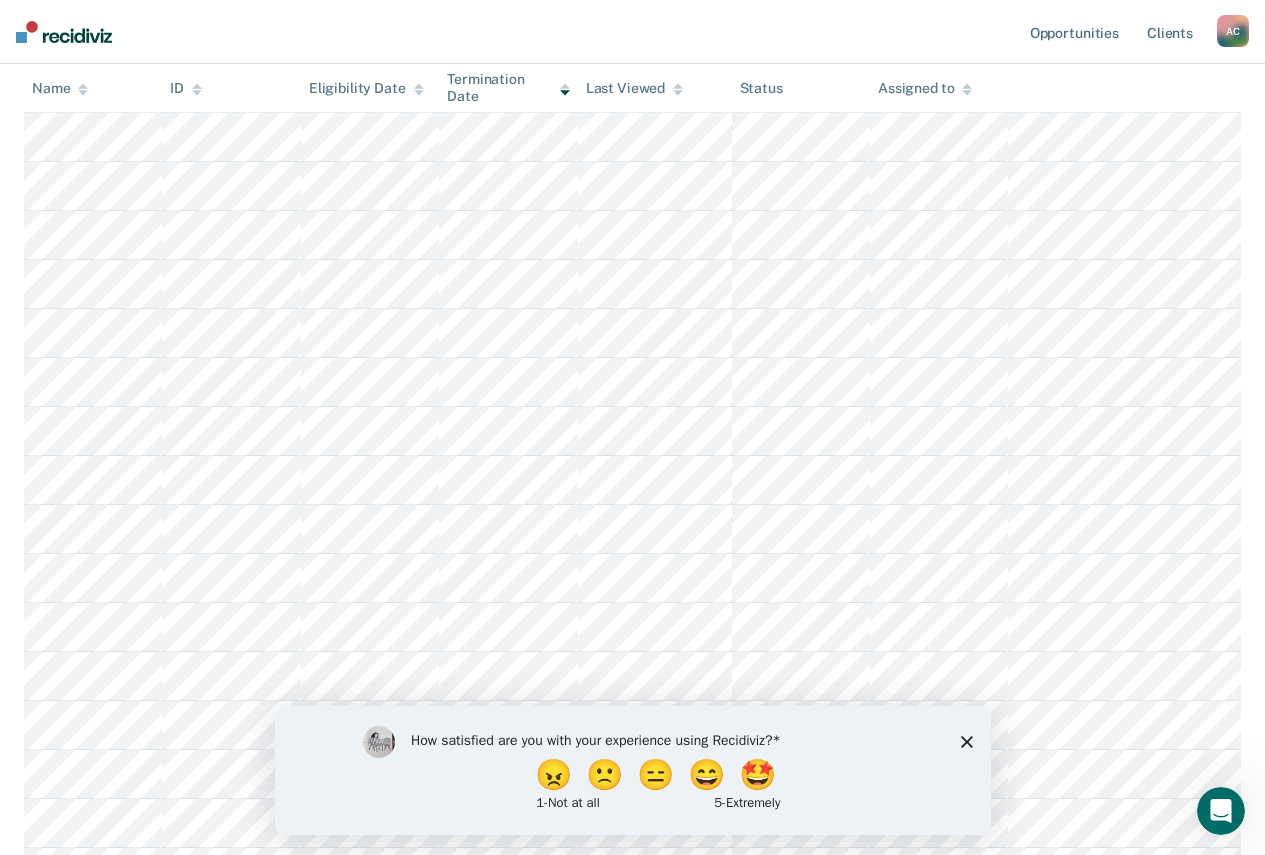 scroll, scrollTop: 500, scrollLeft: 0, axis: vertical 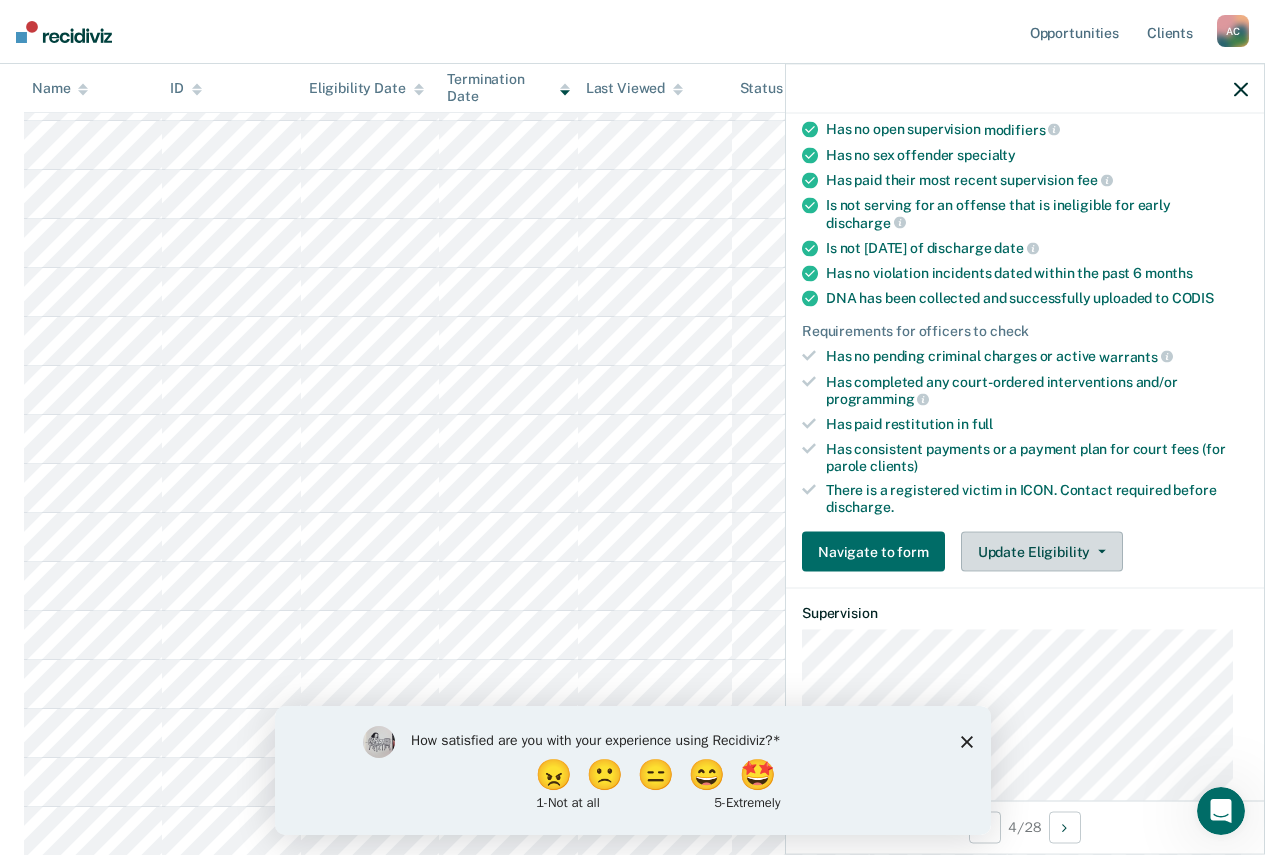 click on "Update Eligibility" at bounding box center (1042, 551) 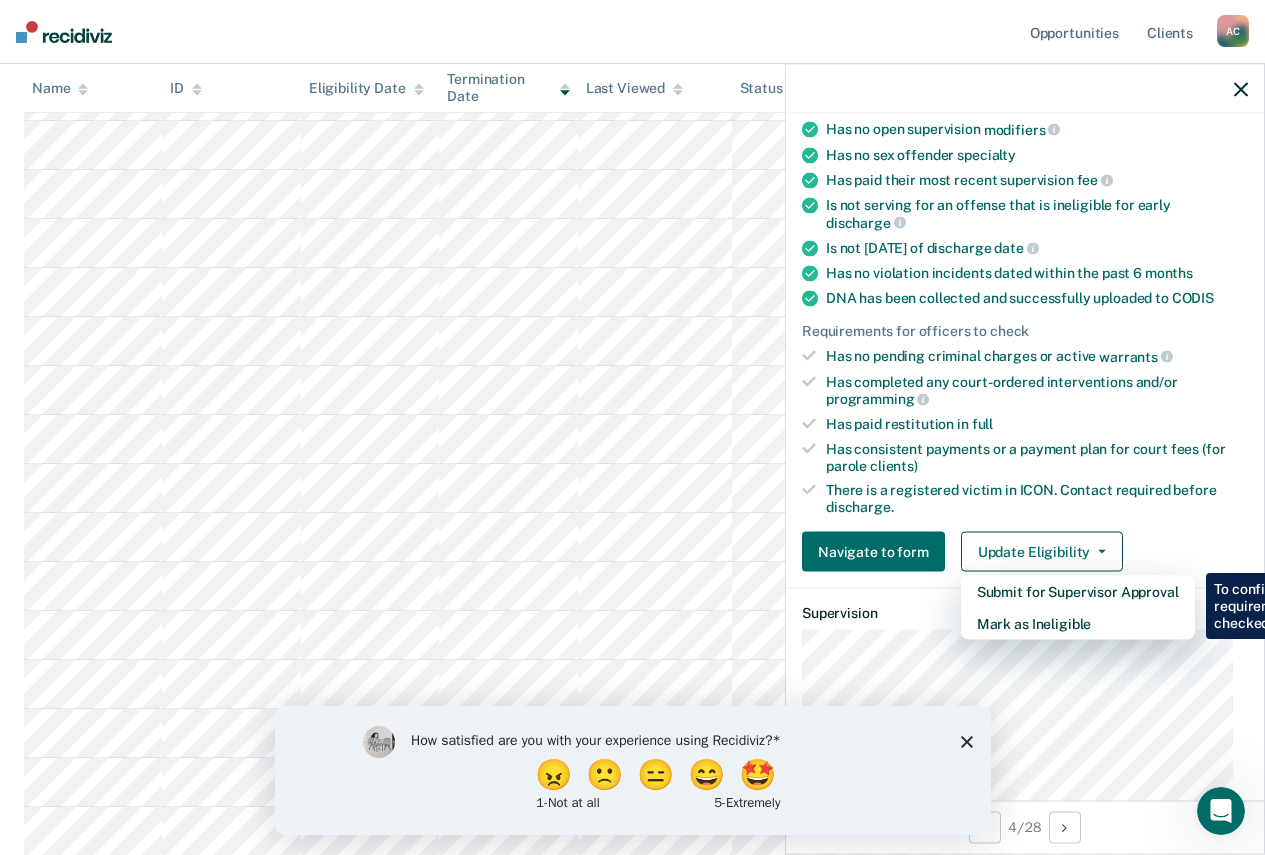 click on "There is a registered victim in ICON. Contact required before   discharge." at bounding box center (1037, 499) 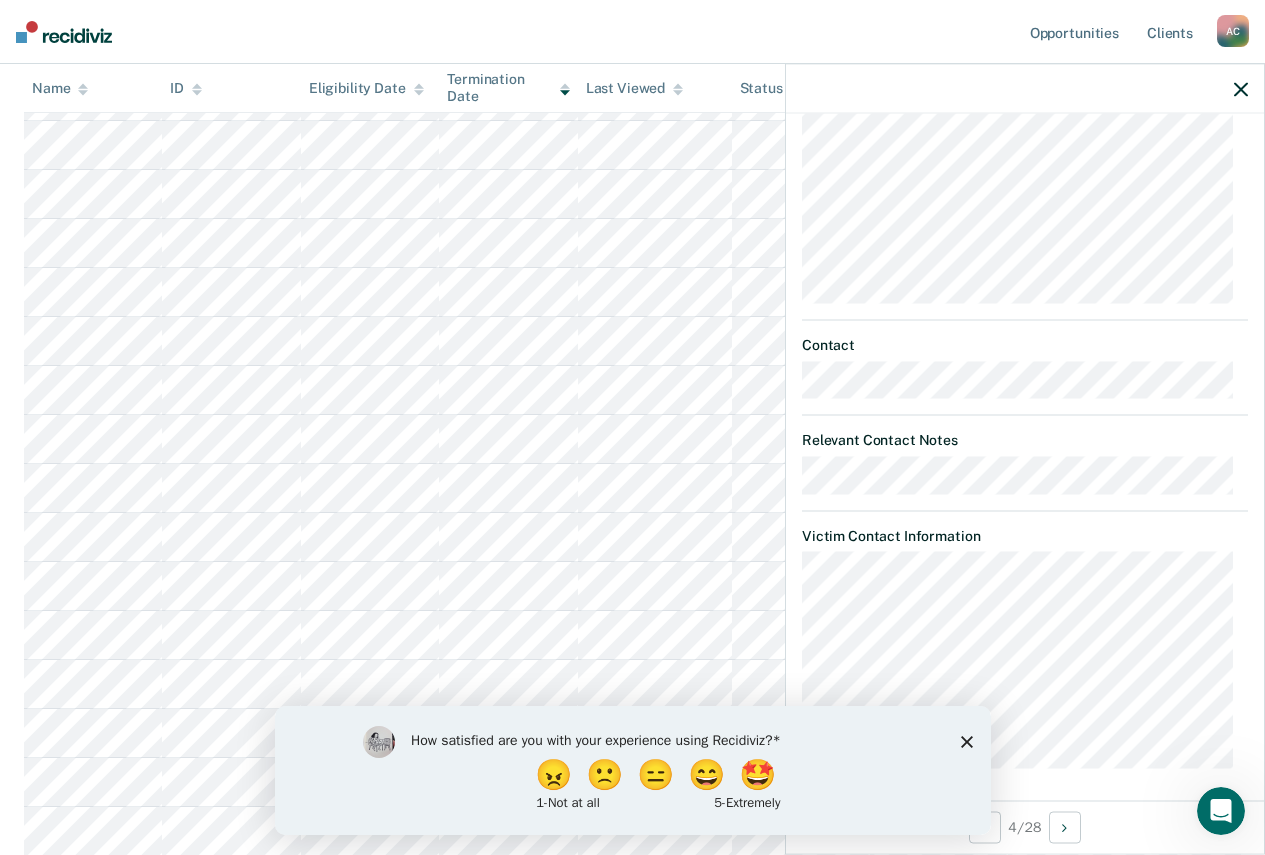 scroll, scrollTop: 951, scrollLeft: 0, axis: vertical 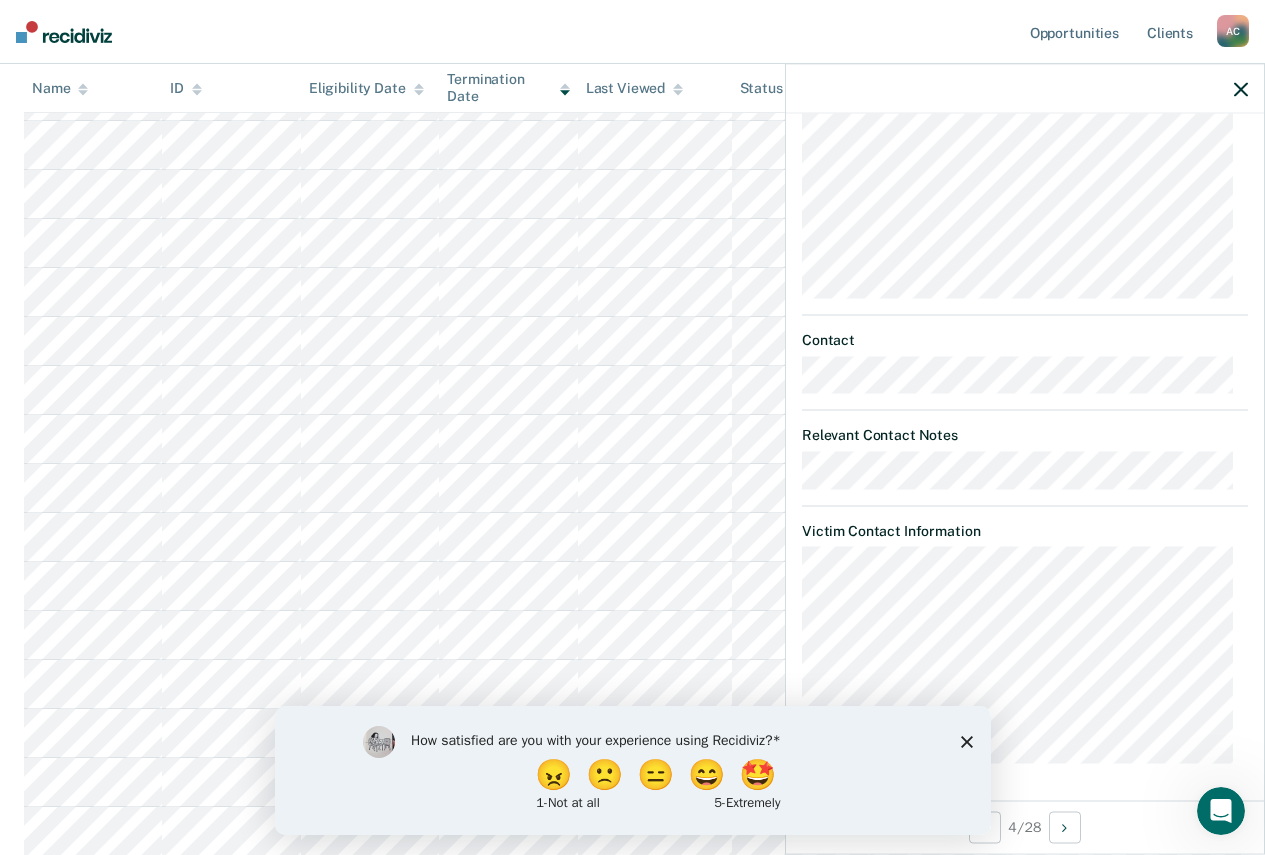 click 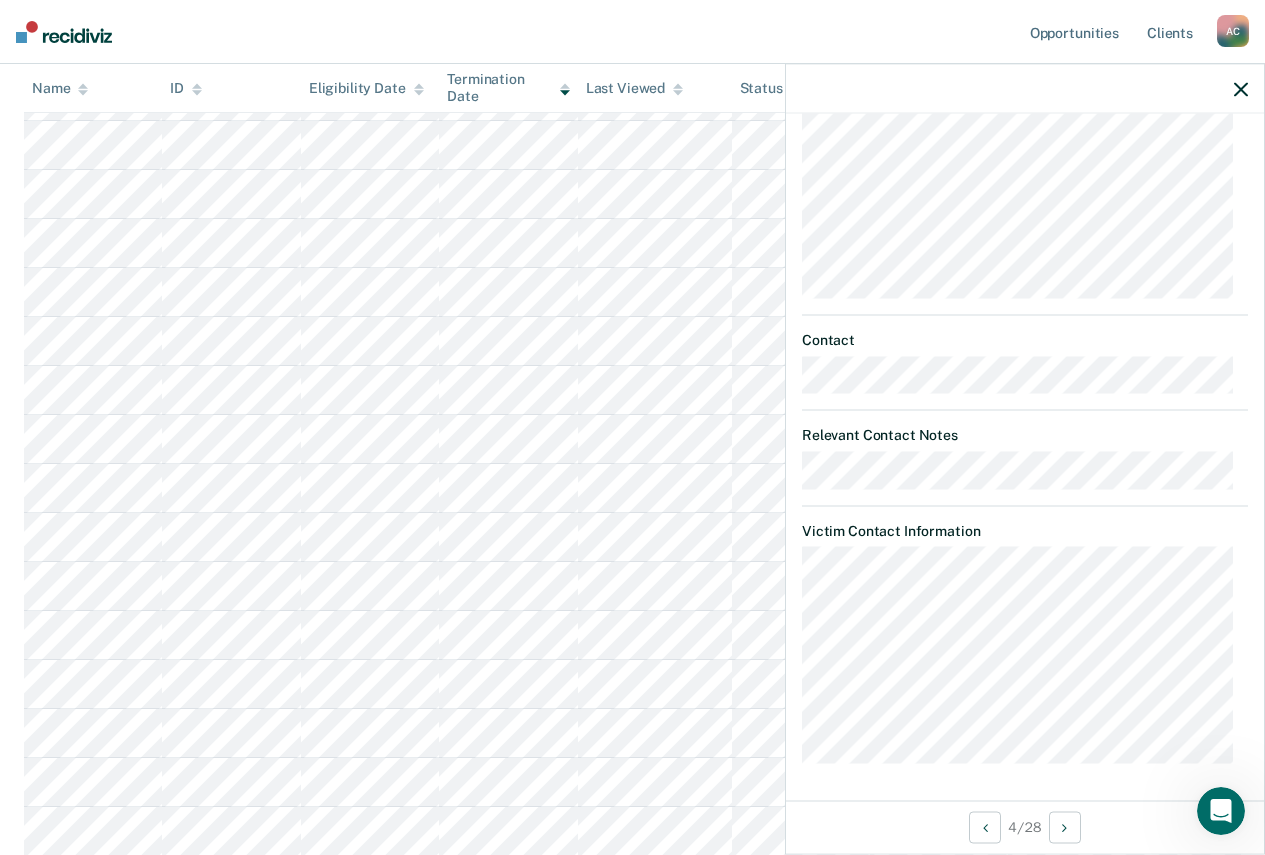 click on "Looks like you’re using Internet Explorer 11. For faster loading and a better experience, use Microsoft Edge, Google Chrome, or Firefox. × Opportunities Client s [PERSON_NAME] A C Profile How it works Log Out Home Early Discharge   Early Discharge Early Discharge Clear   officers Eligible Now 28 Ready for Discharge 0 Revisions Requests 0 Supervisor Review 0 Forms Submitted 0 Snoozed 0
To pick up a draggable item, press the space bar.
While dragging, use the arrow keys to move the item.
Press space again to drop the item in its new position, or press escape to cancel.
Name ID Eligibility Date Termination Date Last Viewed Status Assigned to
SO   Early Discharge Eligible Now Requirements validated by data from ICON There are one or more registered victims in this case. Please complete victim notification. Has open interventions in ICON. Please ensure client has completed court-ordered interventions. Is on supervision level   2   90 days have passed since case   assignment" at bounding box center (632, -73) 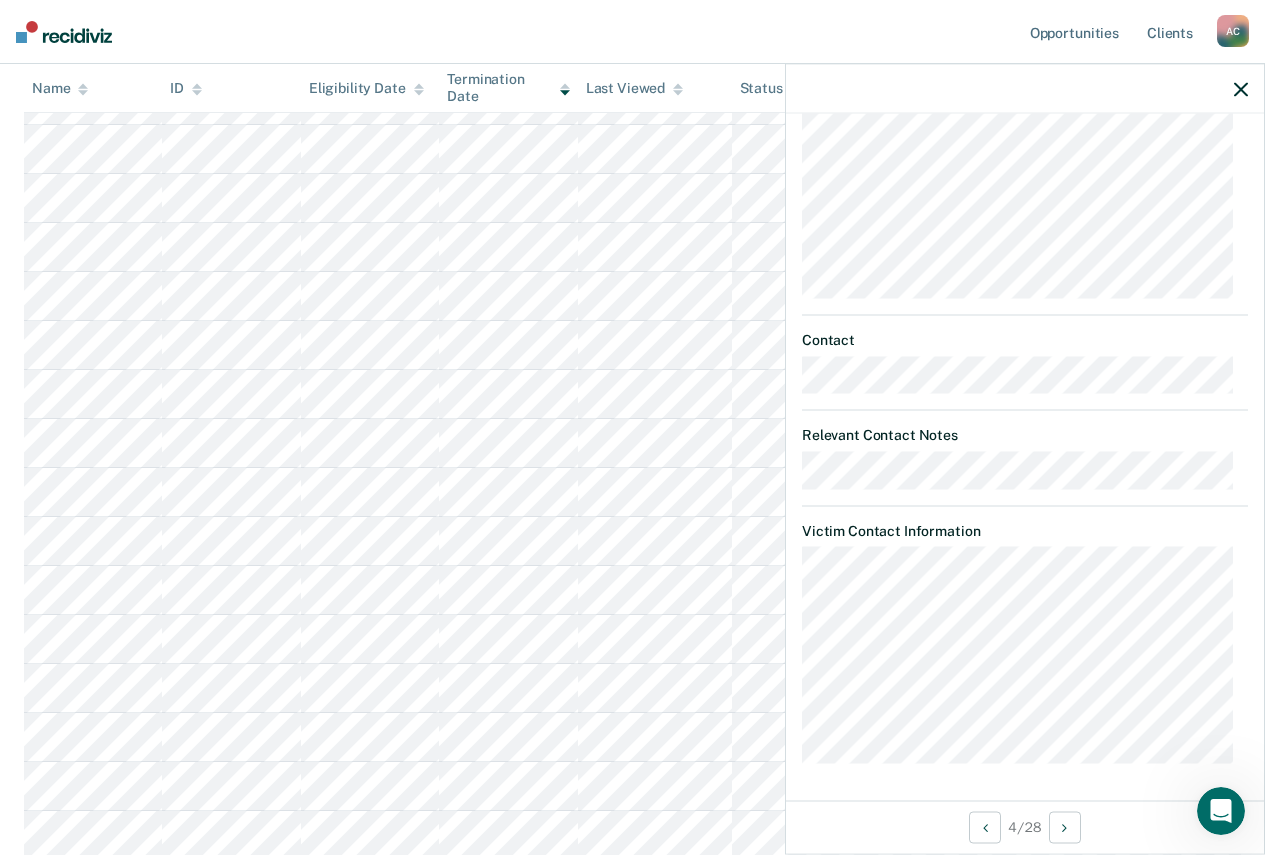 scroll, scrollTop: 700, scrollLeft: 0, axis: vertical 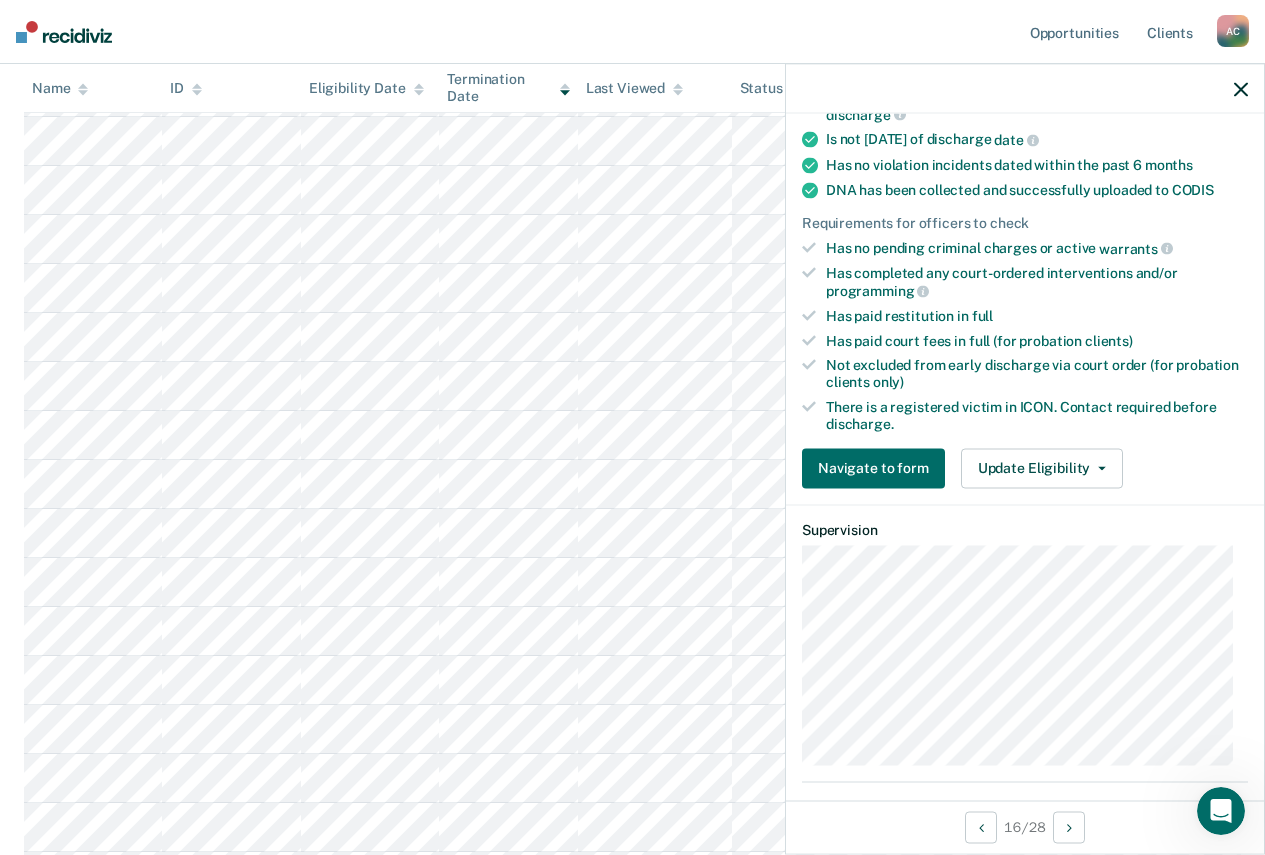 click on "Requirements validated by data from ICON There are one or more registered victims in this case. Please complete victim notification. Is on supervision level   2   90 days have passed since case   assignment   Has no violation reports in the past 6   months   Has no open supervision   modifiers   Has no sex offender   specialty Has paid their most recent supervision   fee   Is not serving for an offense that is ineligible for early   discharge   Is not [DATE] of discharge   date   Has no violation incidents dated within the past 6   months DNA has been collected and successfully uploaded to   CODIS Requirements for officers to check Has no pending criminal charges or active   warrants   Has completed any court-ordered interventions and/or   programming   Has paid restitution in   full Has paid court fees in full (for probation   clients) Not excluded from early discharge via court order (for probation clients   only) There is a registered victim in ICON. Contact required before   discharge." at bounding box center (1025, 150) 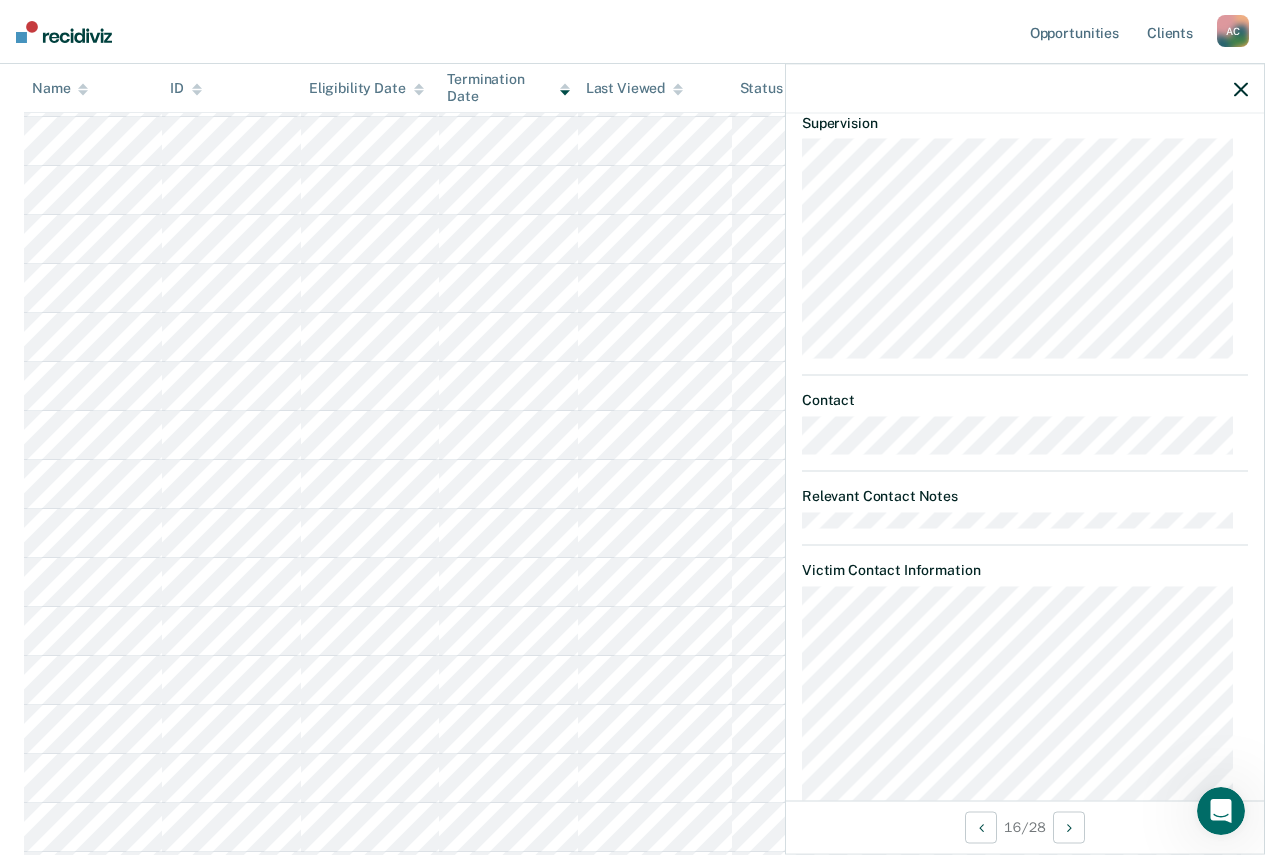 scroll, scrollTop: 847, scrollLeft: 0, axis: vertical 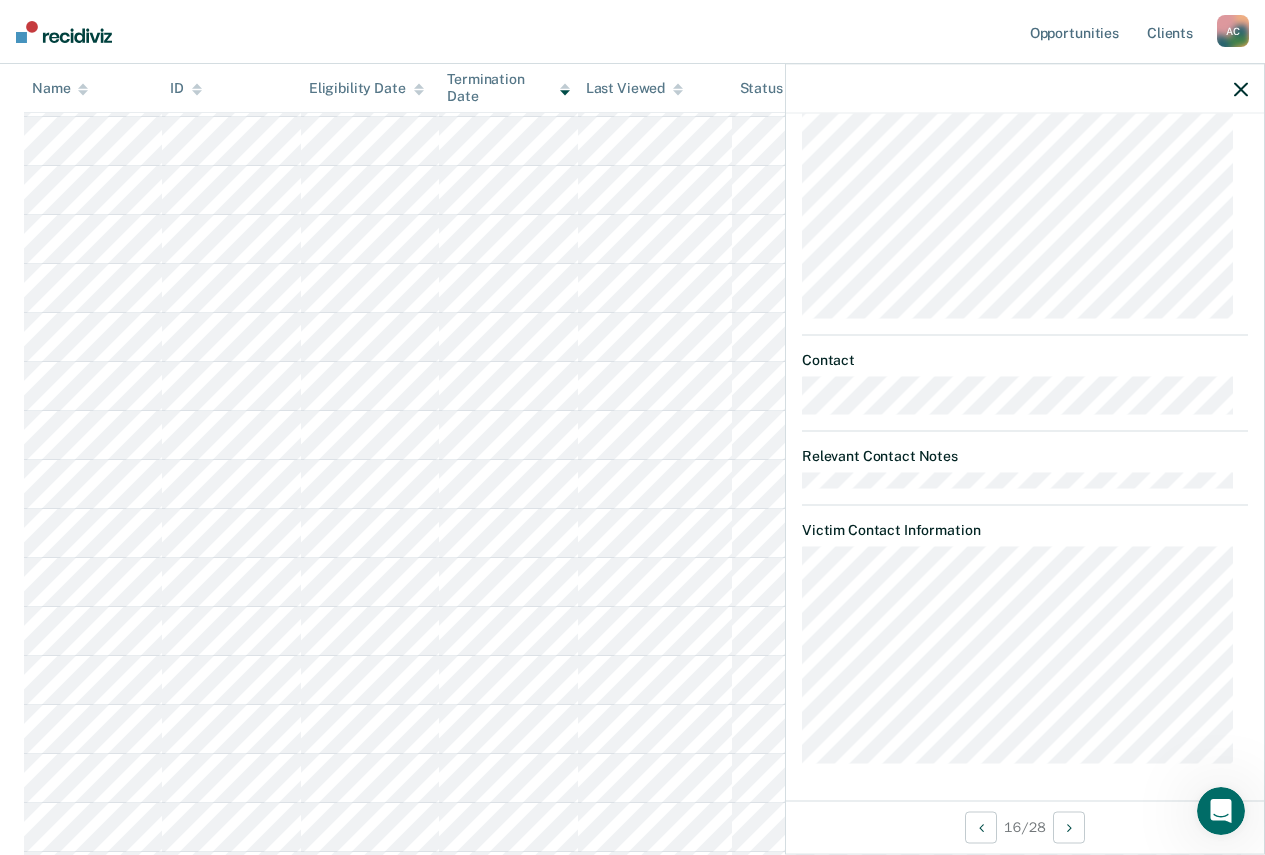 click 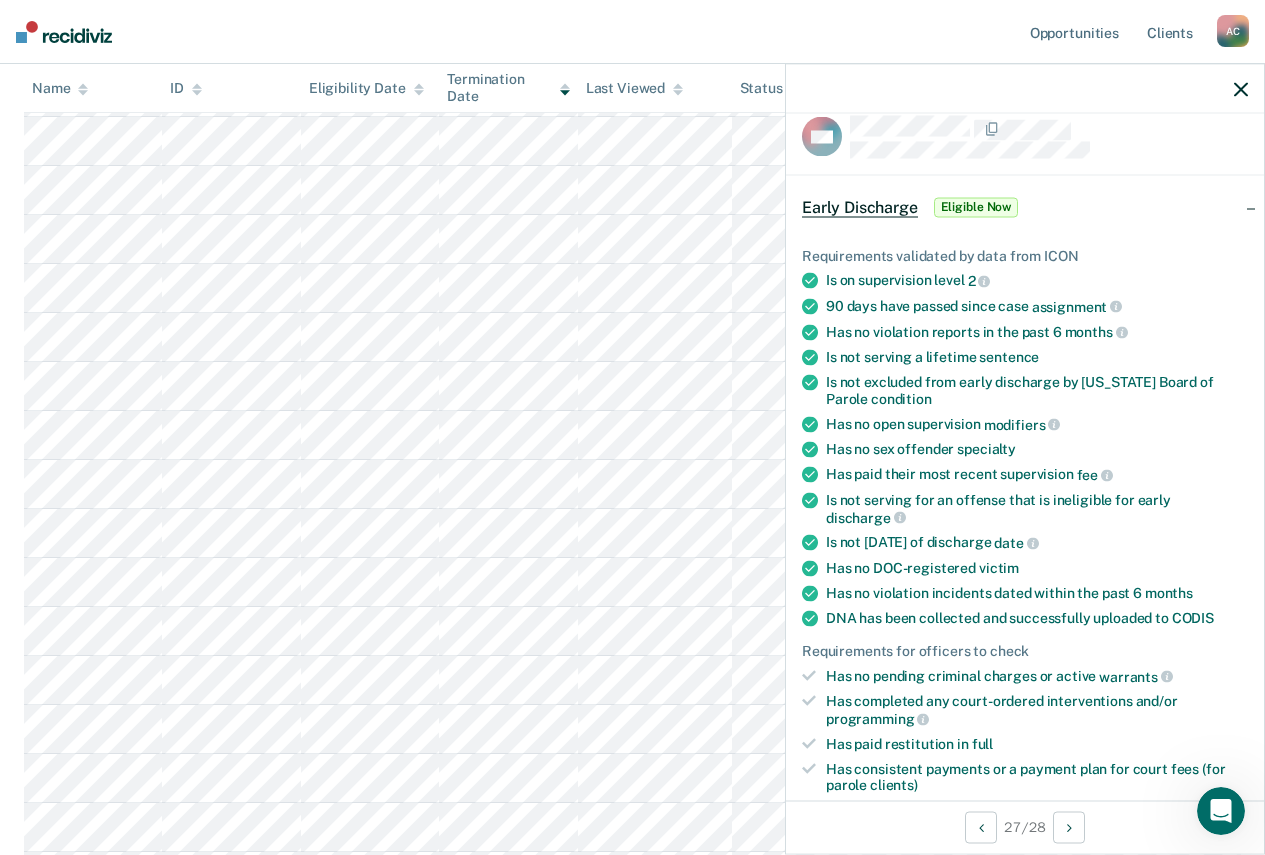 scroll, scrollTop: 0, scrollLeft: 0, axis: both 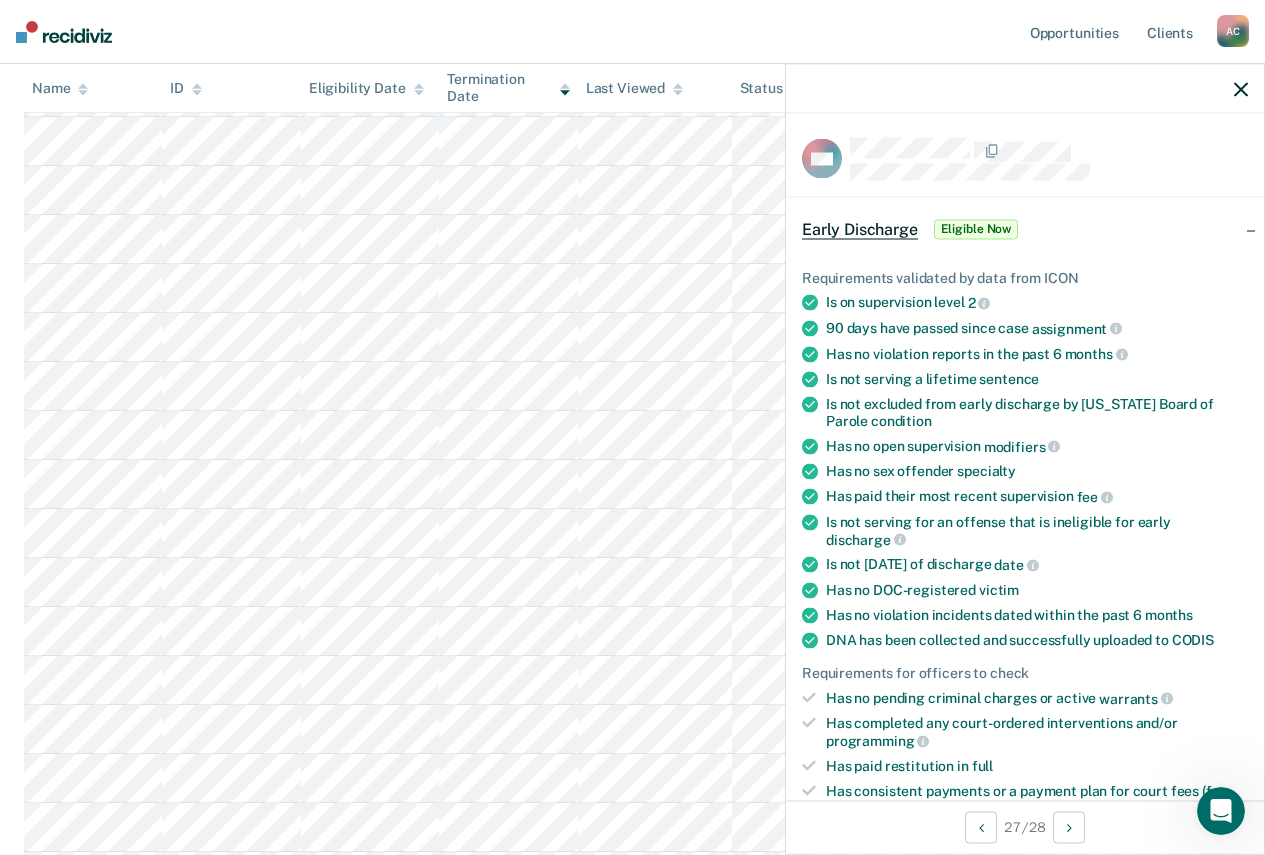 click 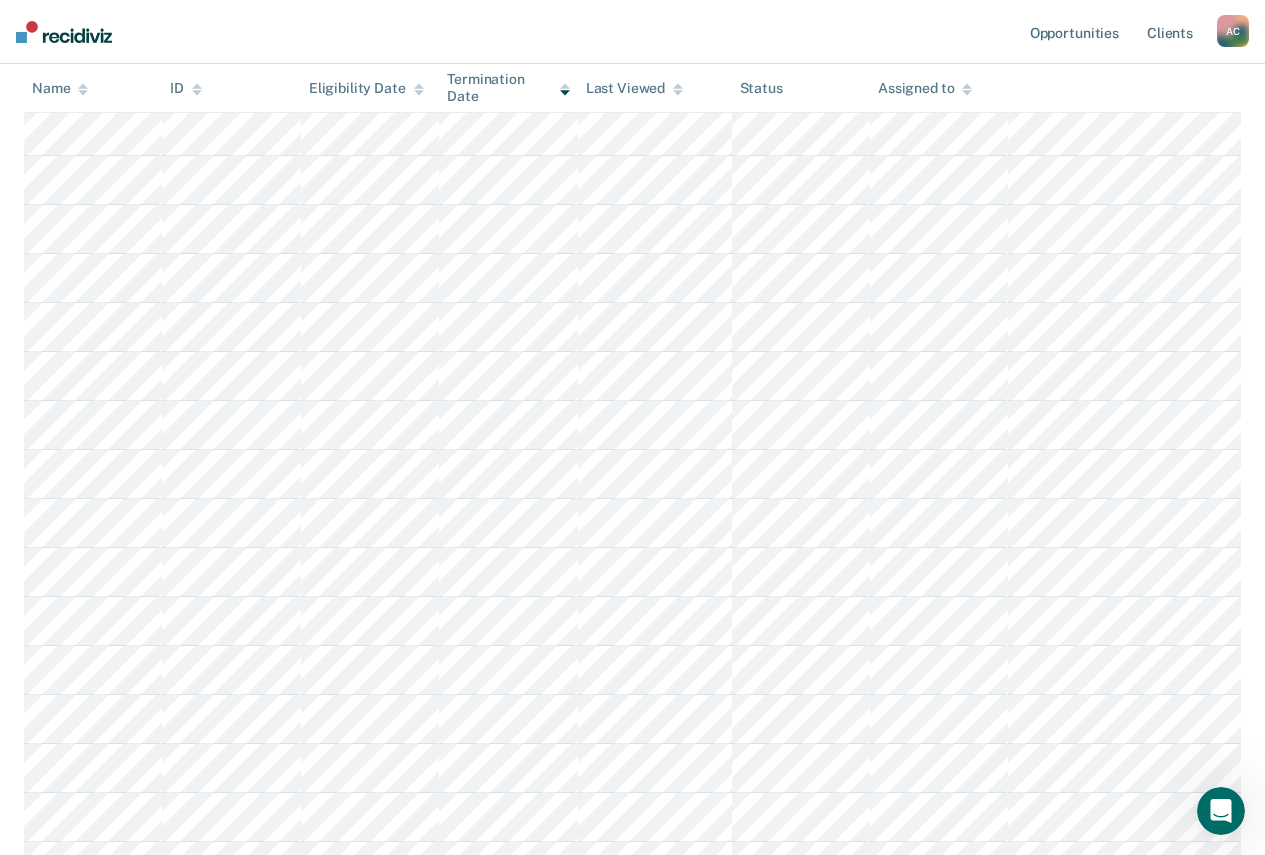scroll, scrollTop: 100, scrollLeft: 0, axis: vertical 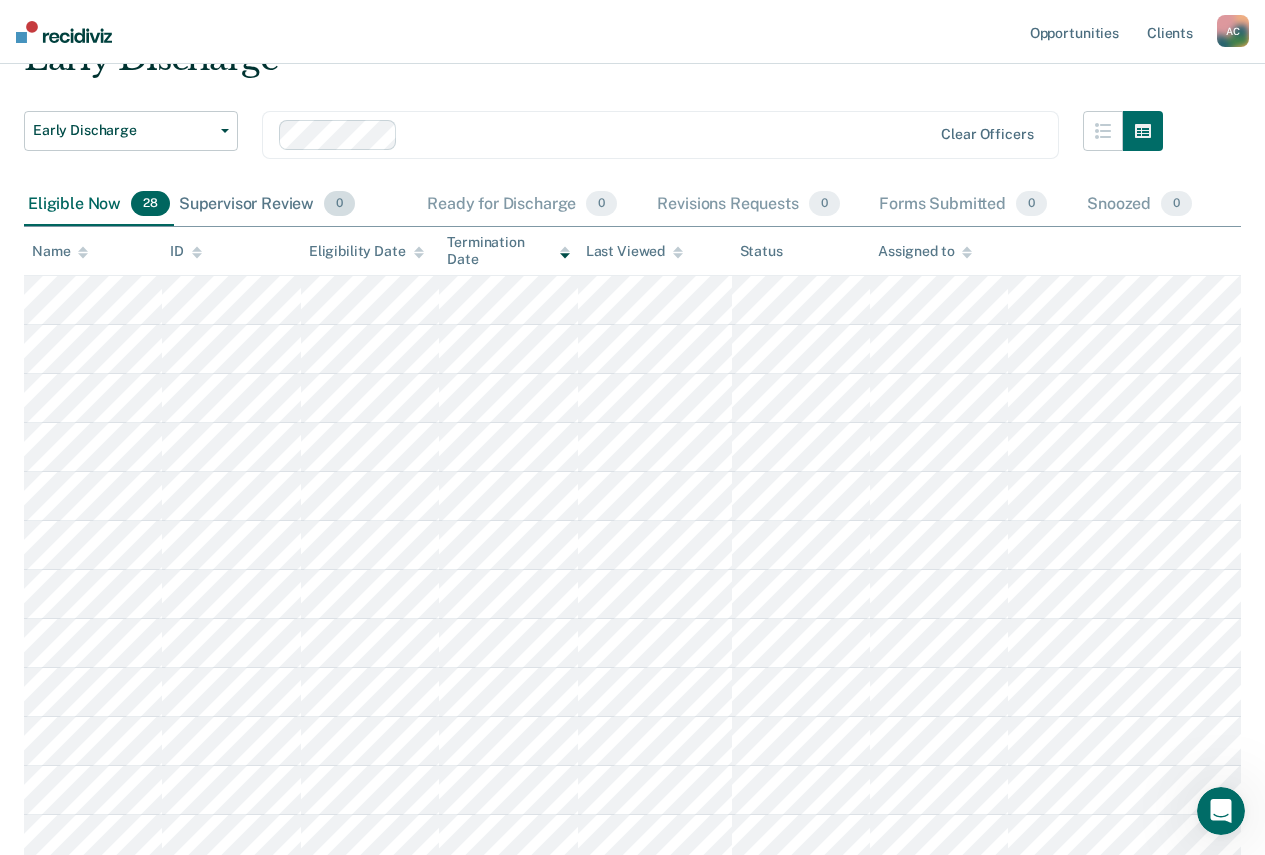 drag, startPoint x: 752, startPoint y: 211, endPoint x: 268, endPoint y: 202, distance: 484.08368 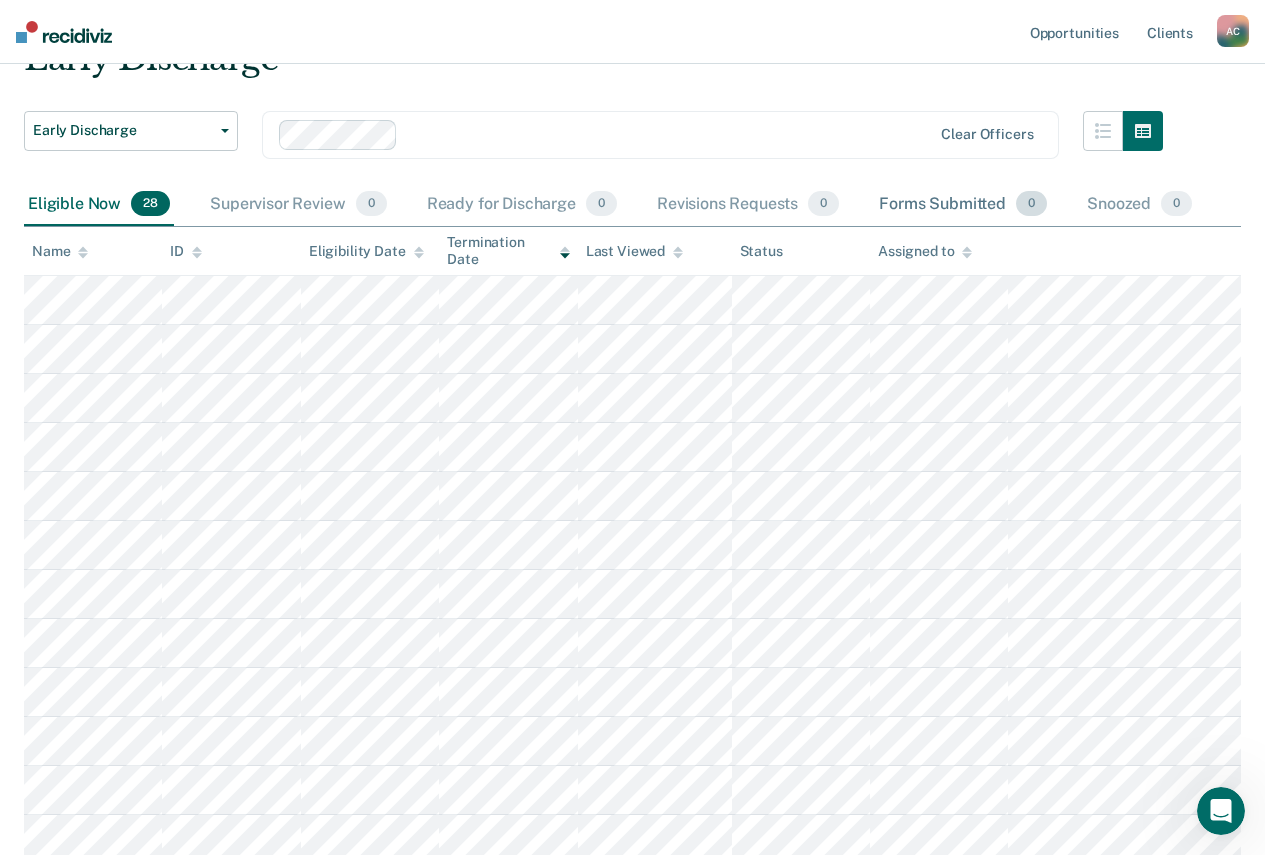 click on "Forms Submitted 0" at bounding box center [963, 205] 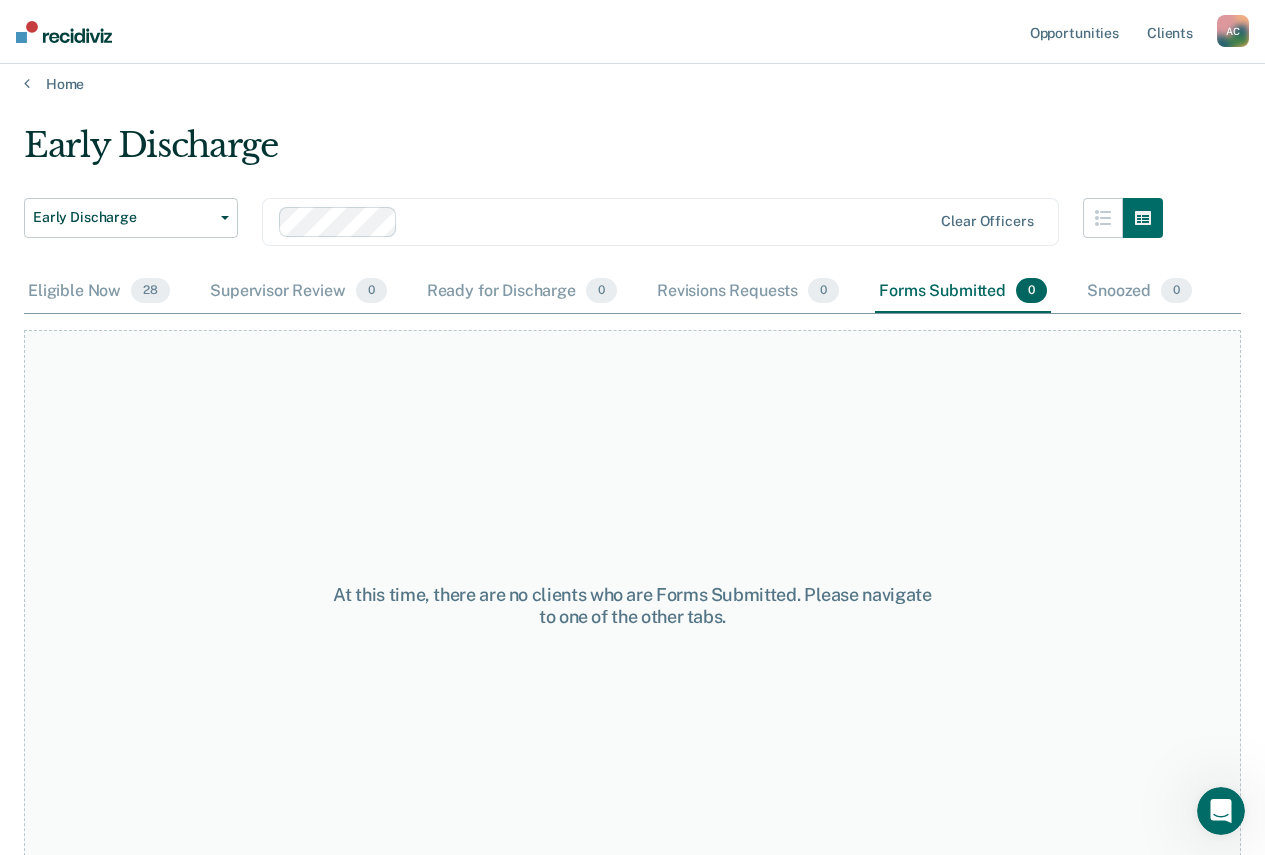 scroll, scrollTop: 0, scrollLeft: 0, axis: both 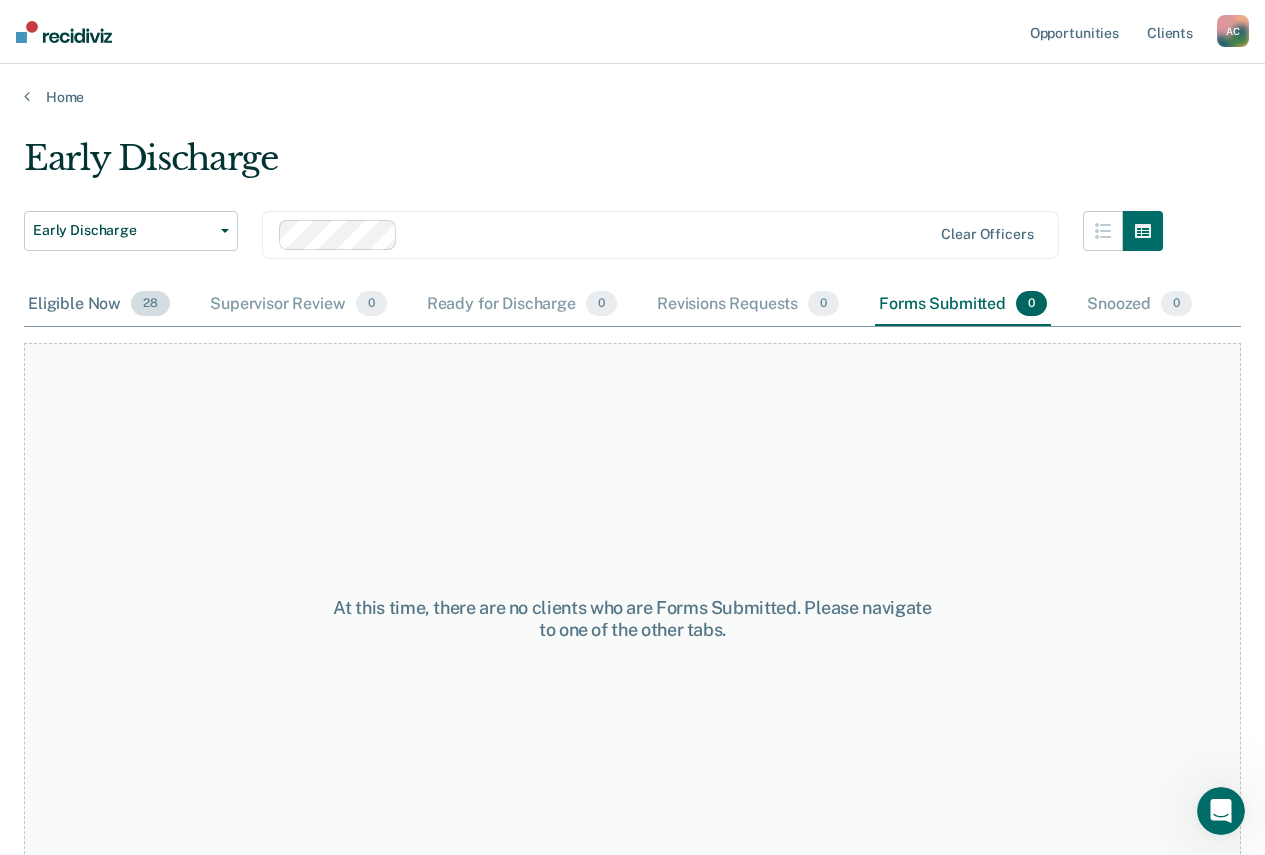 click on "Eligible Now 28" at bounding box center [99, 305] 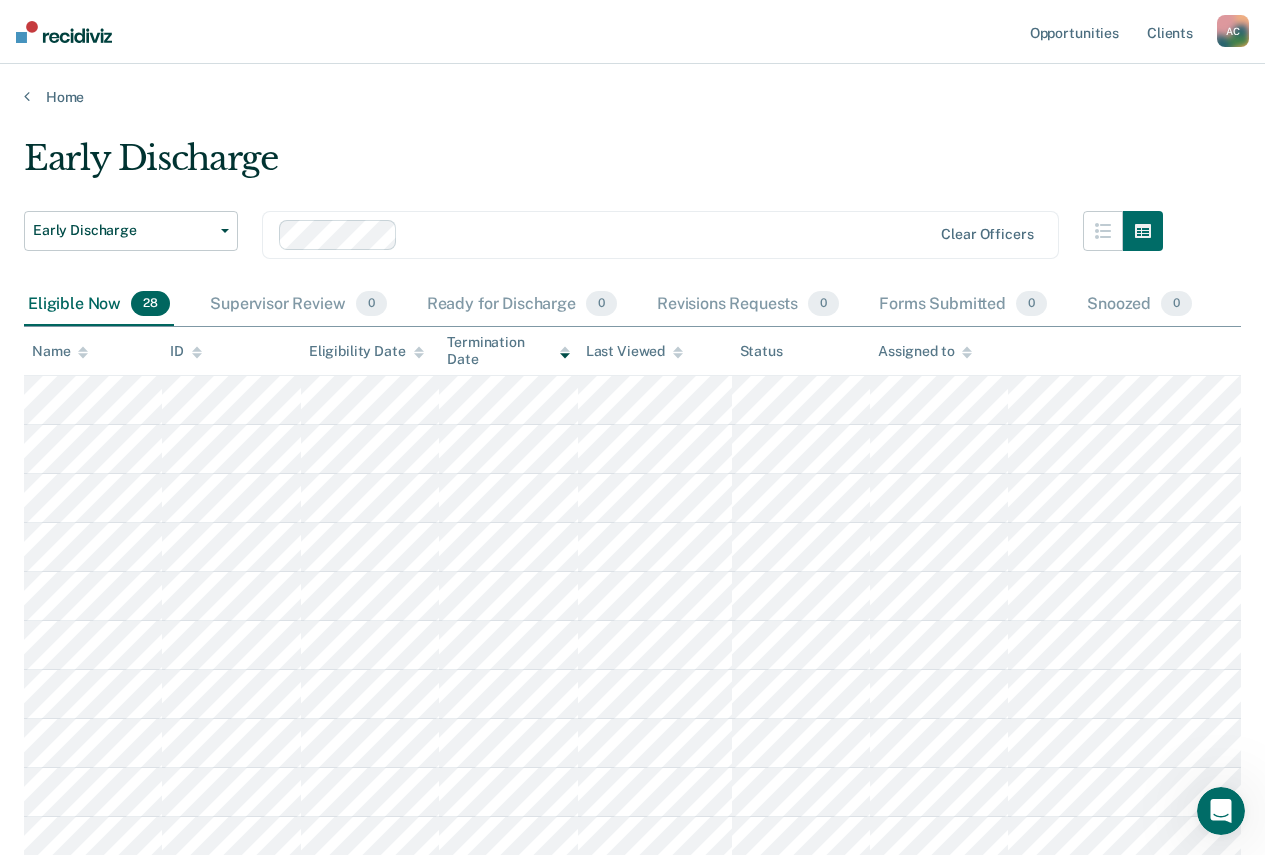 click on "Eligibility Date" at bounding box center [366, 351] 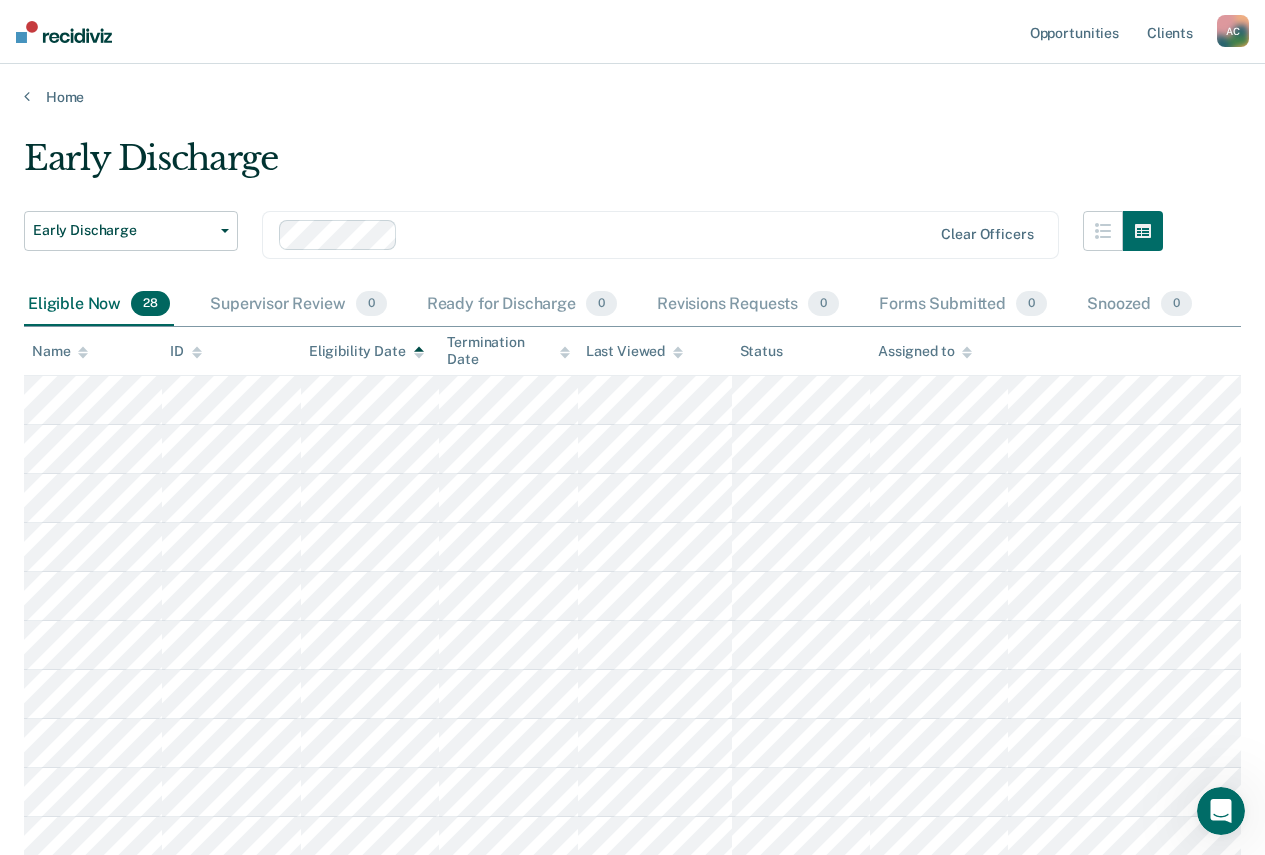 click on "Eligibility Date" at bounding box center [366, 351] 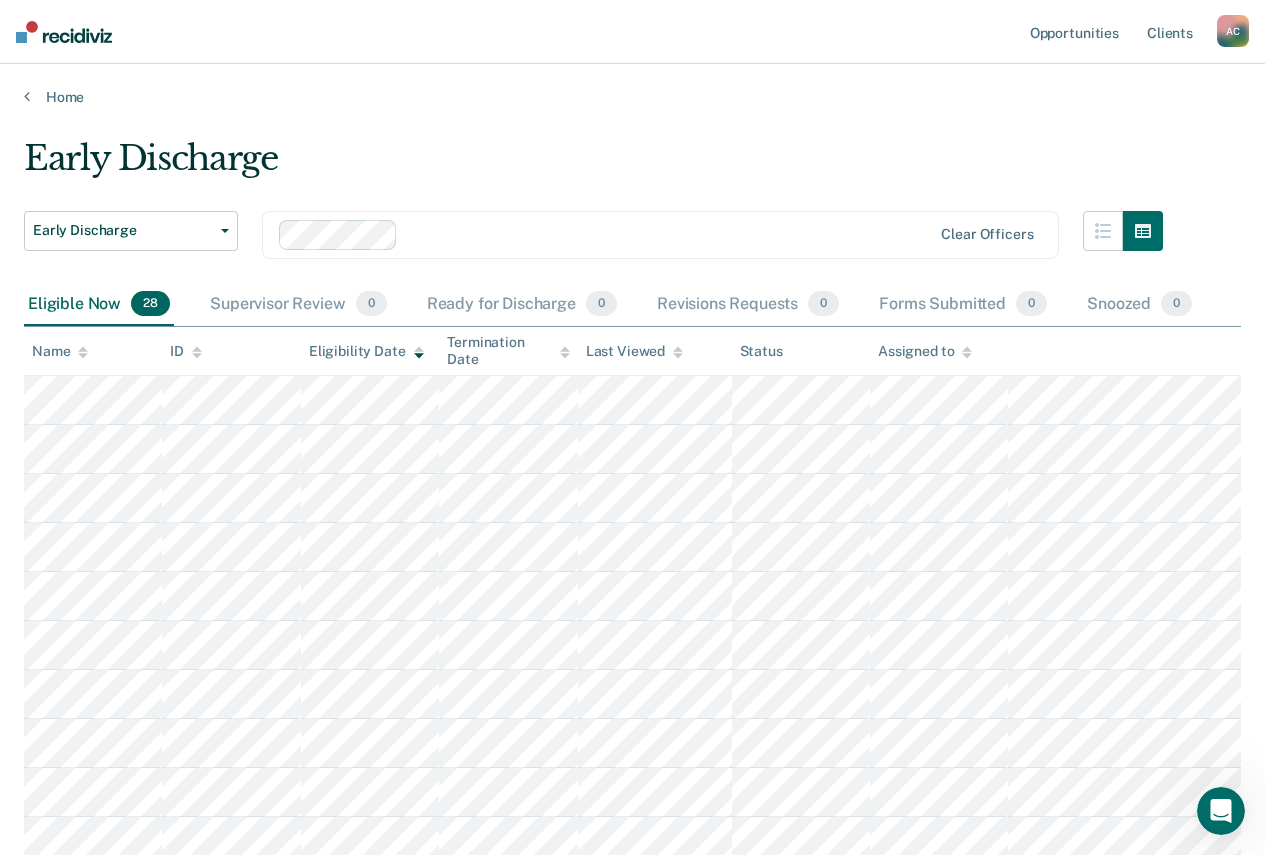 click on "Last Viewed" at bounding box center (634, 351) 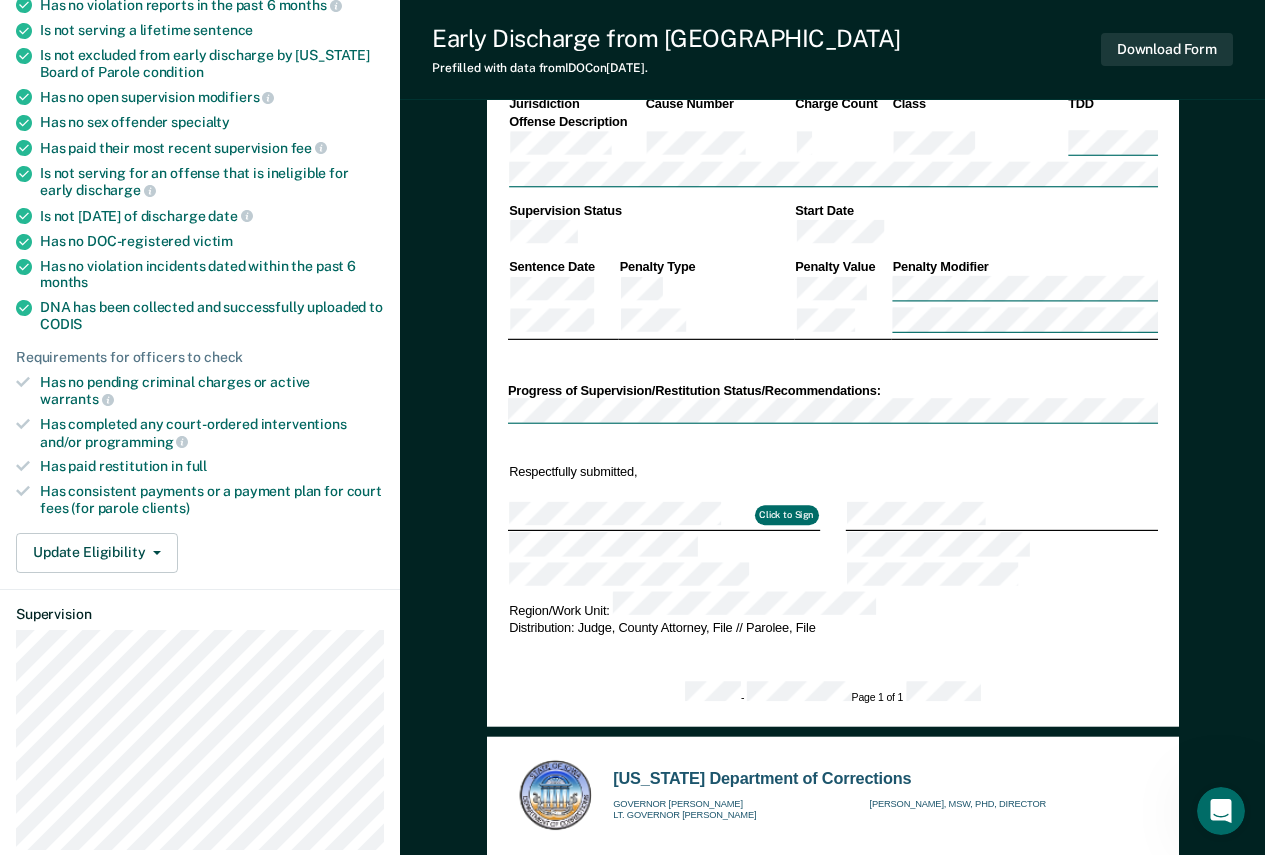 scroll, scrollTop: 400, scrollLeft: 0, axis: vertical 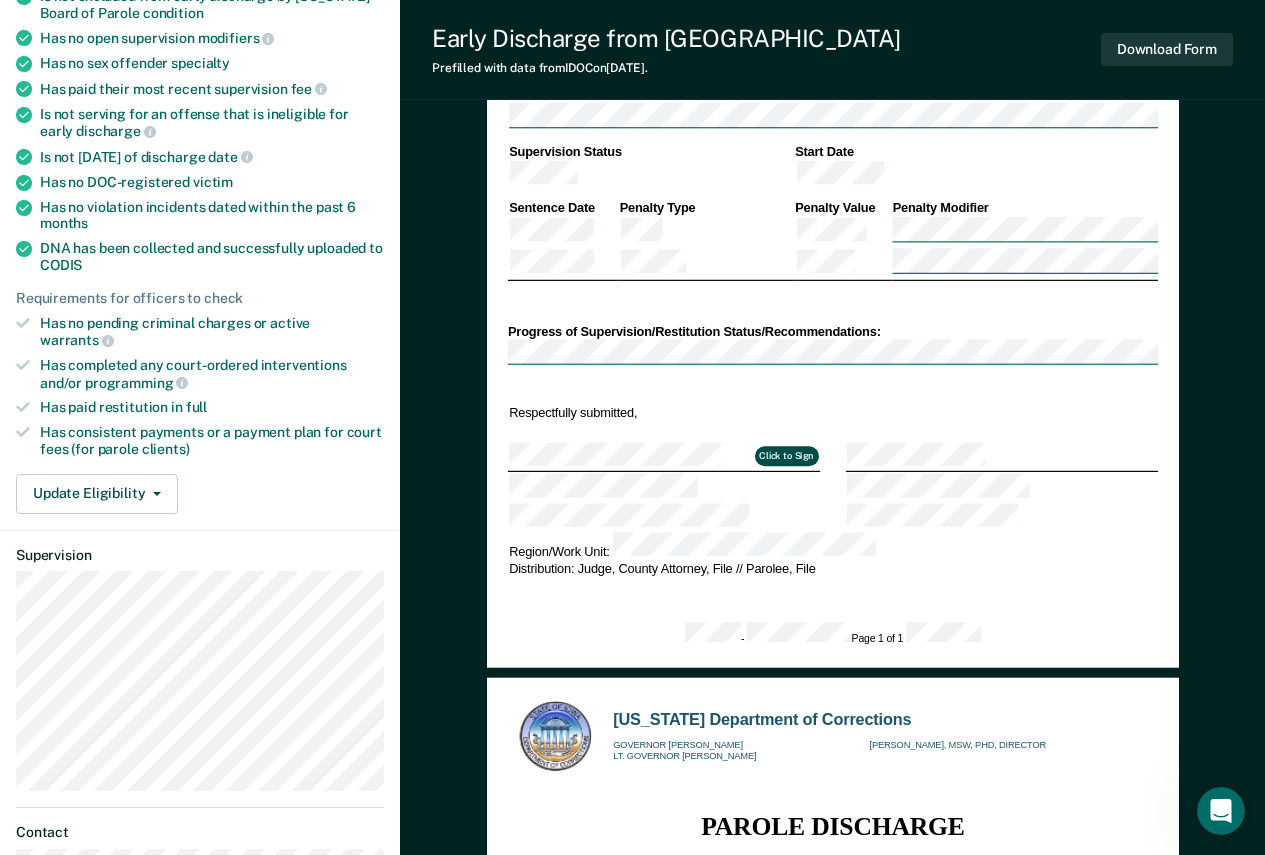 click on "Click to Sign" at bounding box center [786, 456] 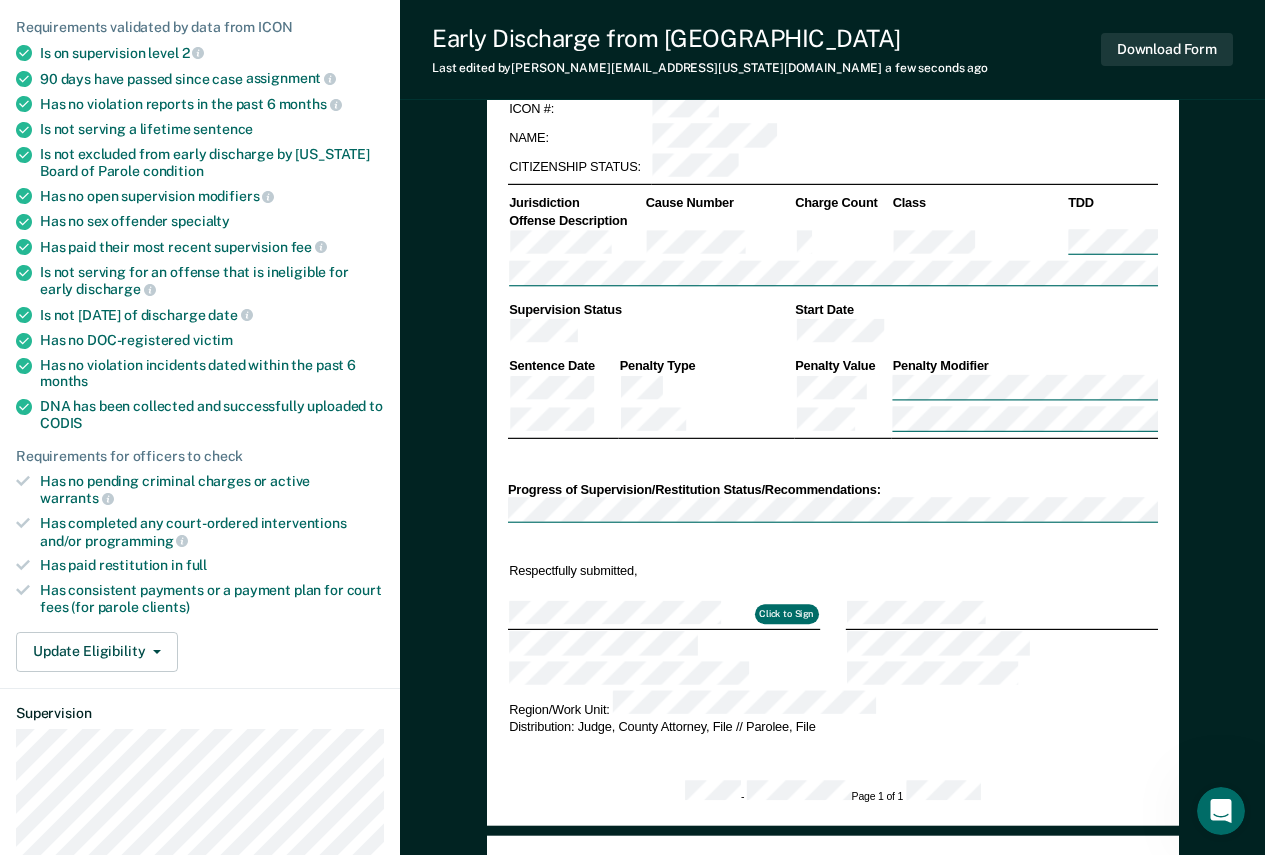 scroll, scrollTop: 300, scrollLeft: 0, axis: vertical 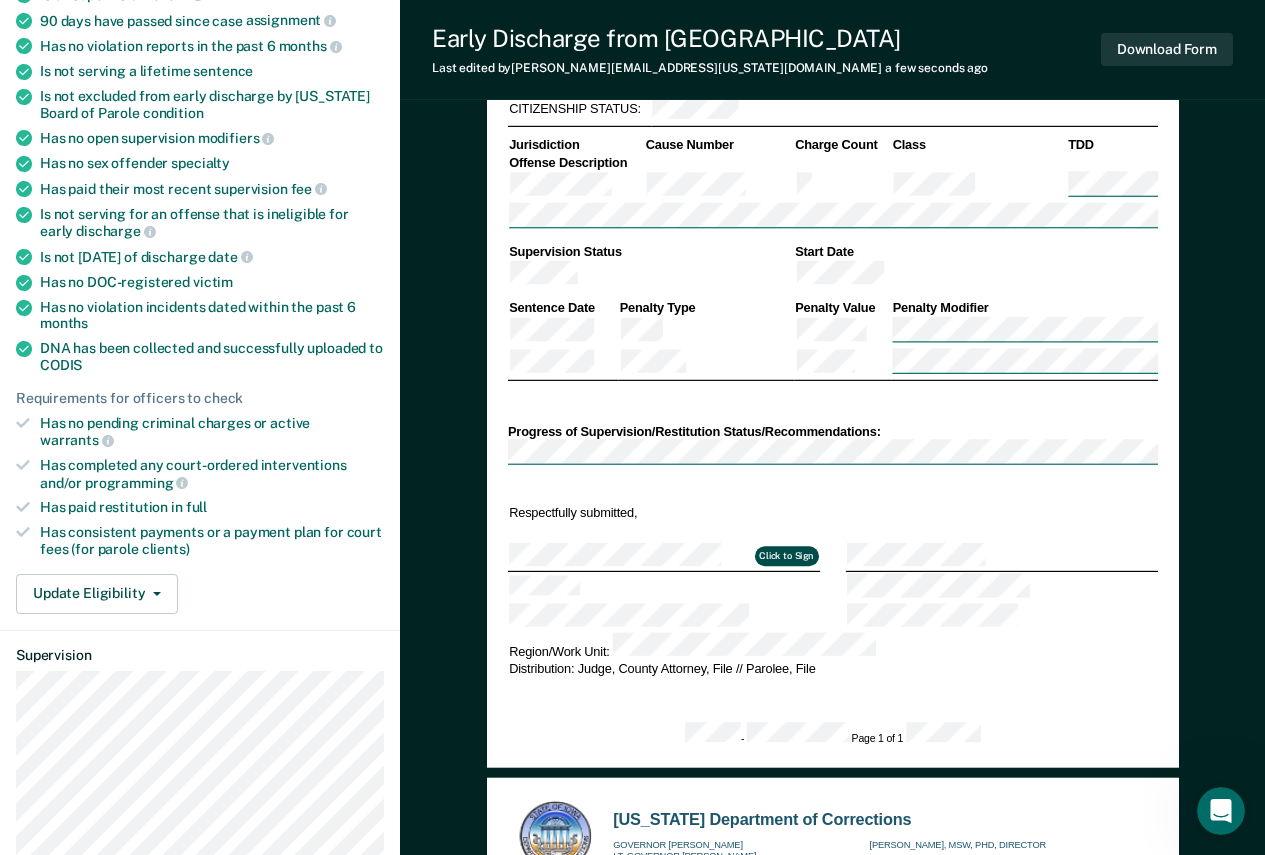 click on "Click to Sign" at bounding box center (786, 556) 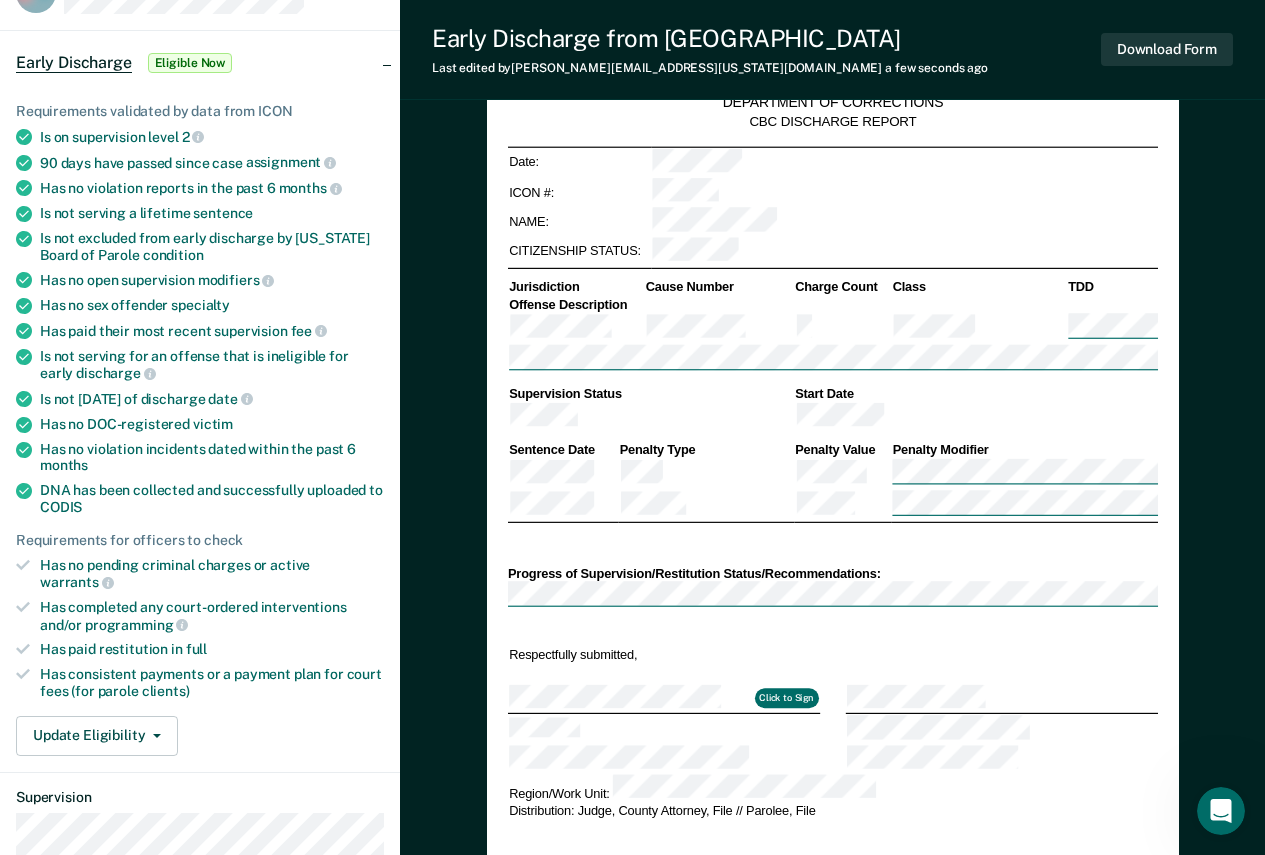 scroll, scrollTop: 0, scrollLeft: 0, axis: both 